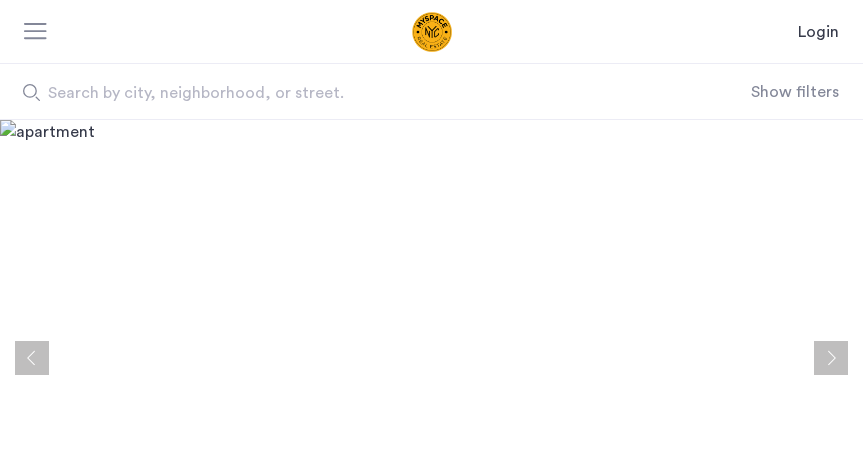scroll, scrollTop: 694, scrollLeft: 0, axis: vertical 